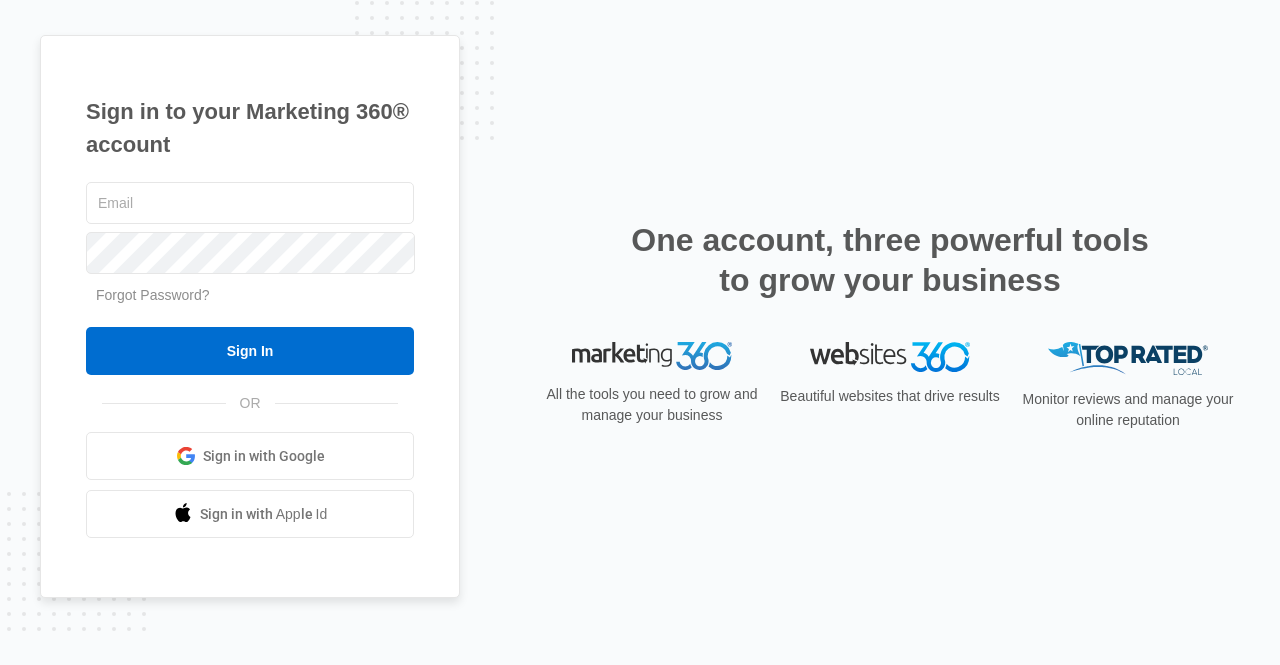 scroll, scrollTop: 0, scrollLeft: 0, axis: both 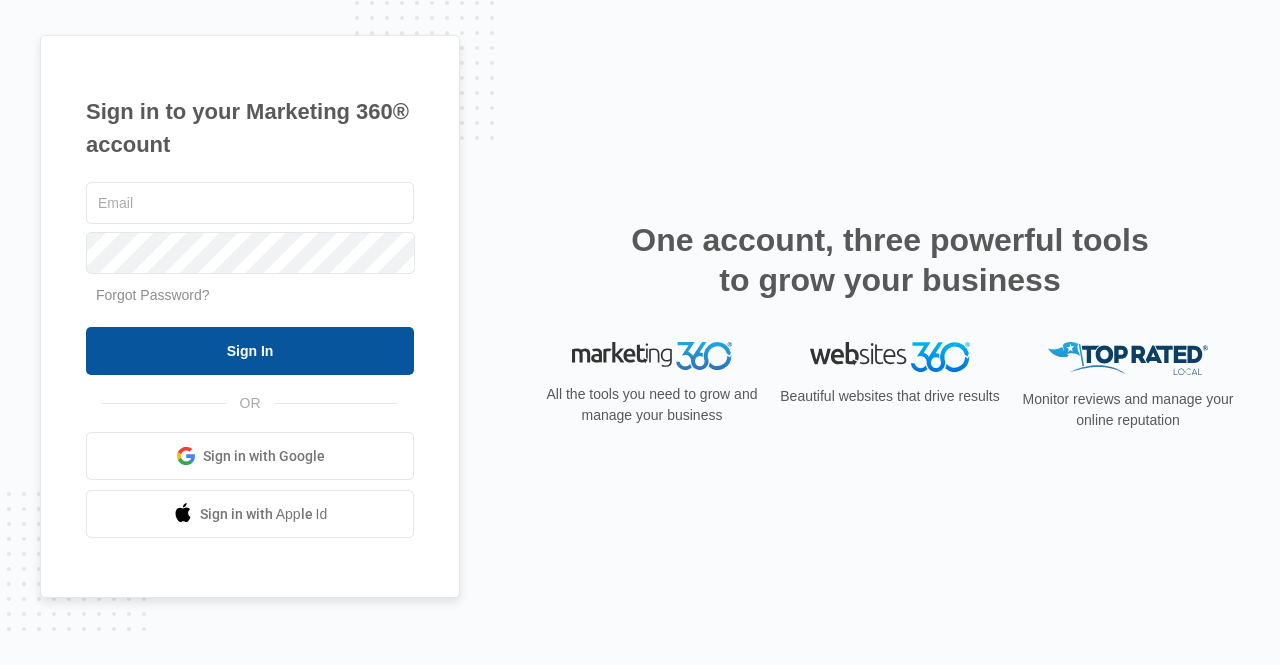 type on "[USERNAME]@example.com" 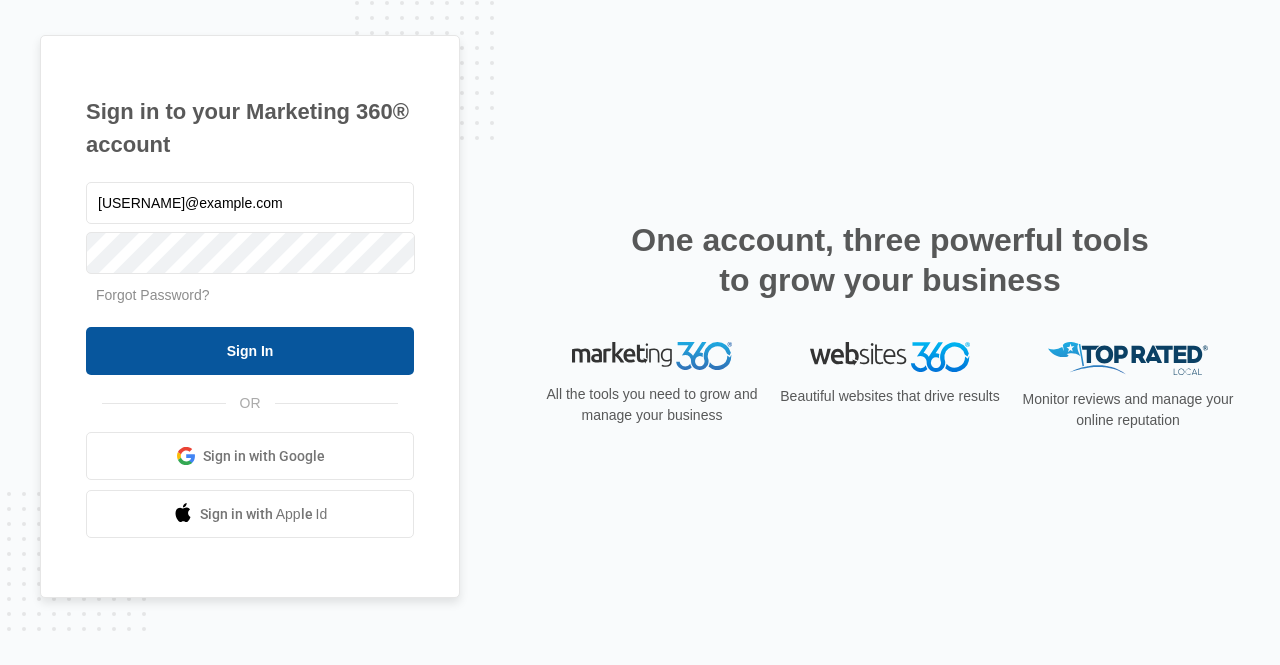 click on "Sign In" at bounding box center [250, 351] 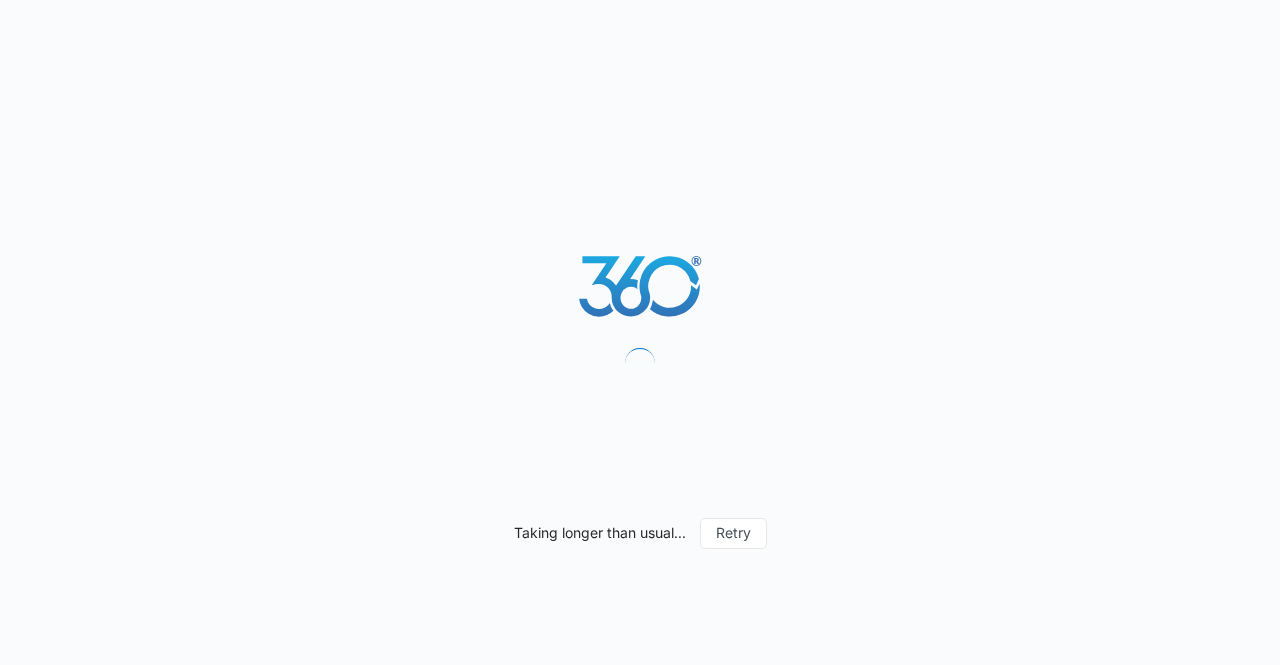 scroll, scrollTop: 0, scrollLeft: 0, axis: both 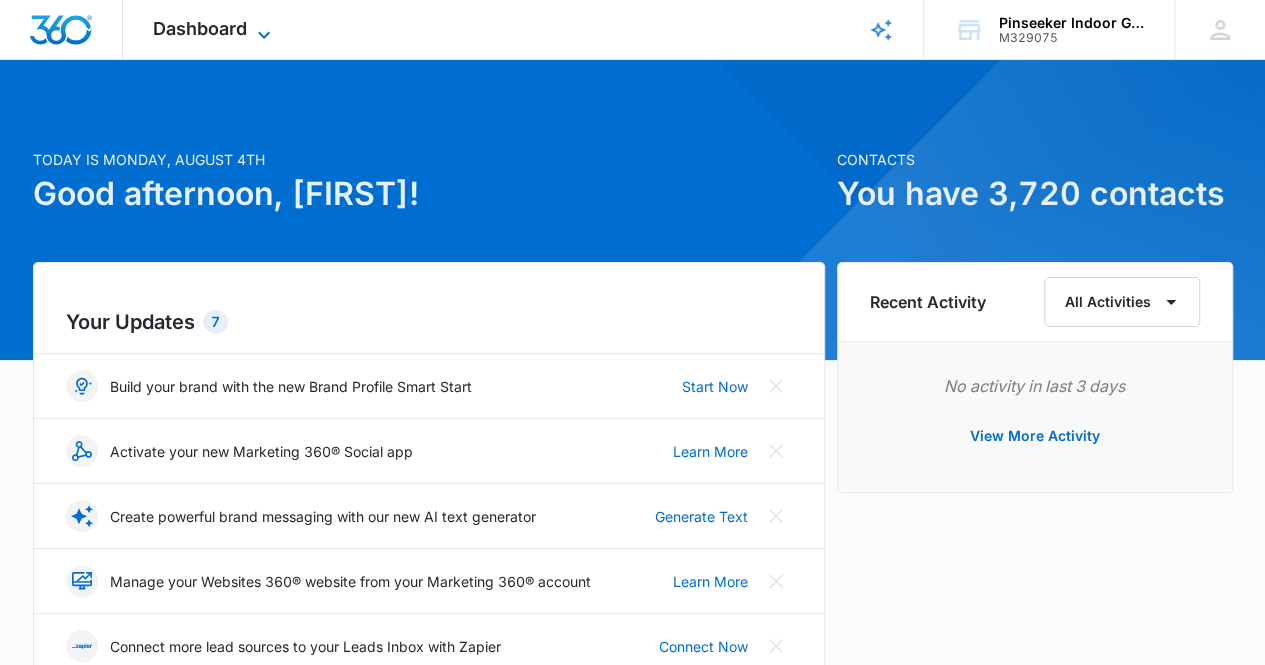 click on "Dashboard" at bounding box center (200, 28) 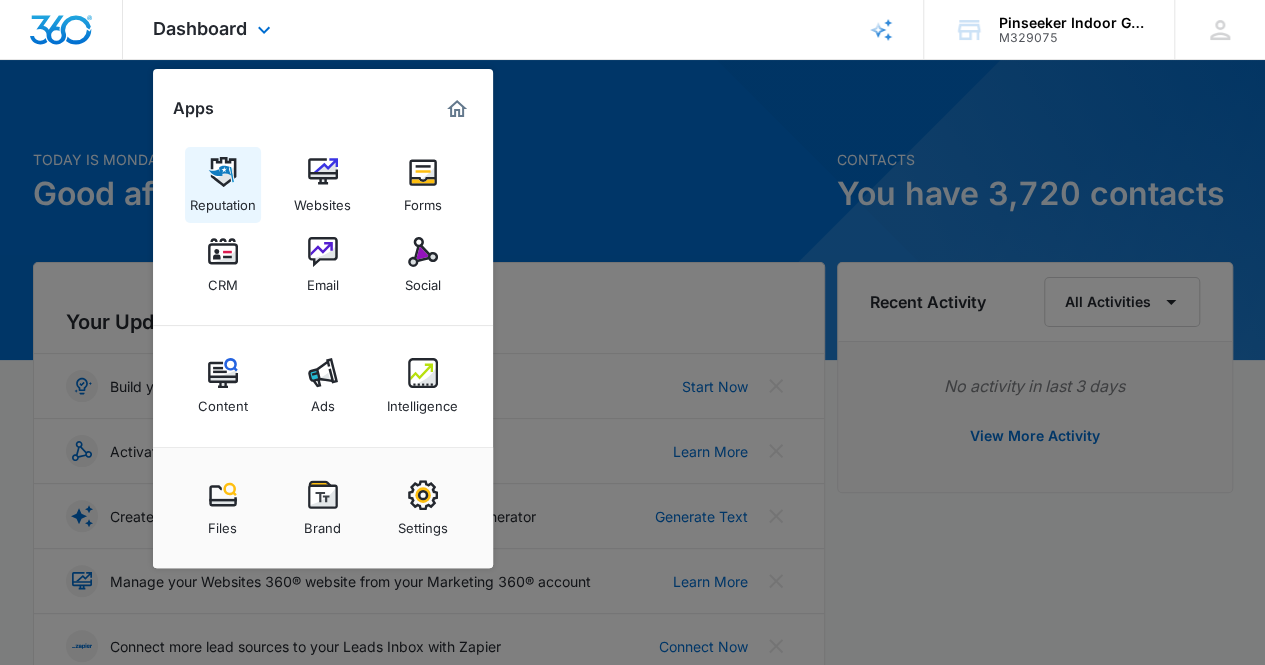click at bounding box center (223, 172) 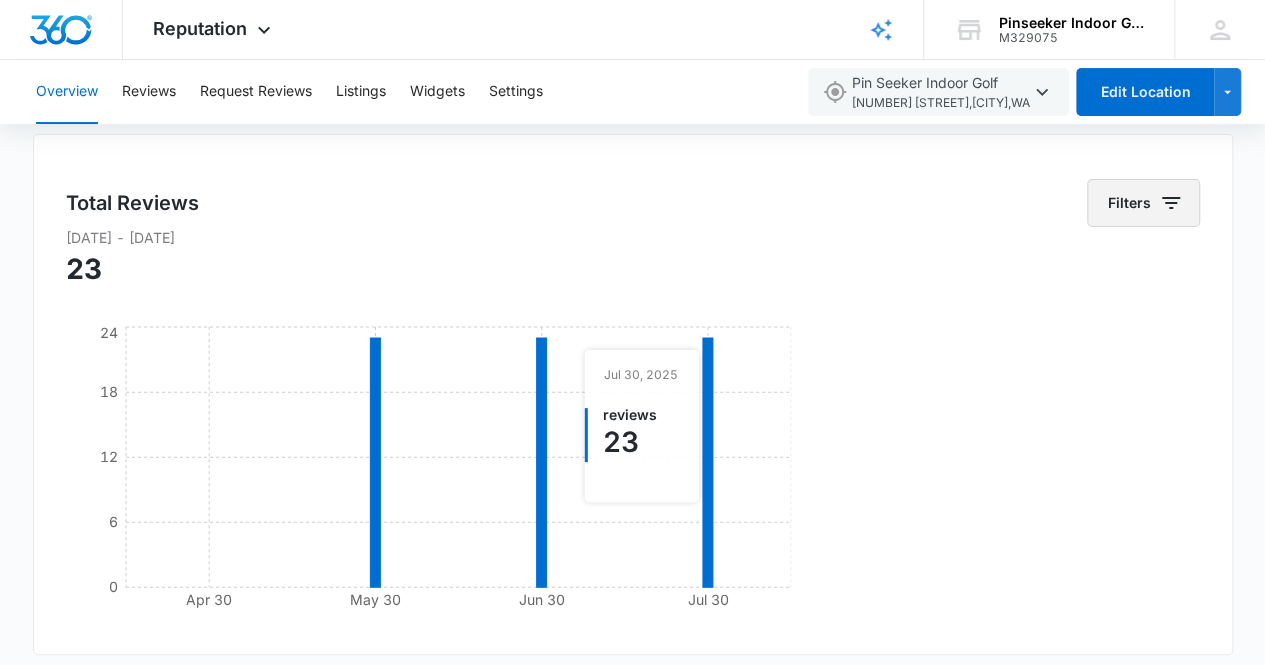 scroll, scrollTop: 0, scrollLeft: 0, axis: both 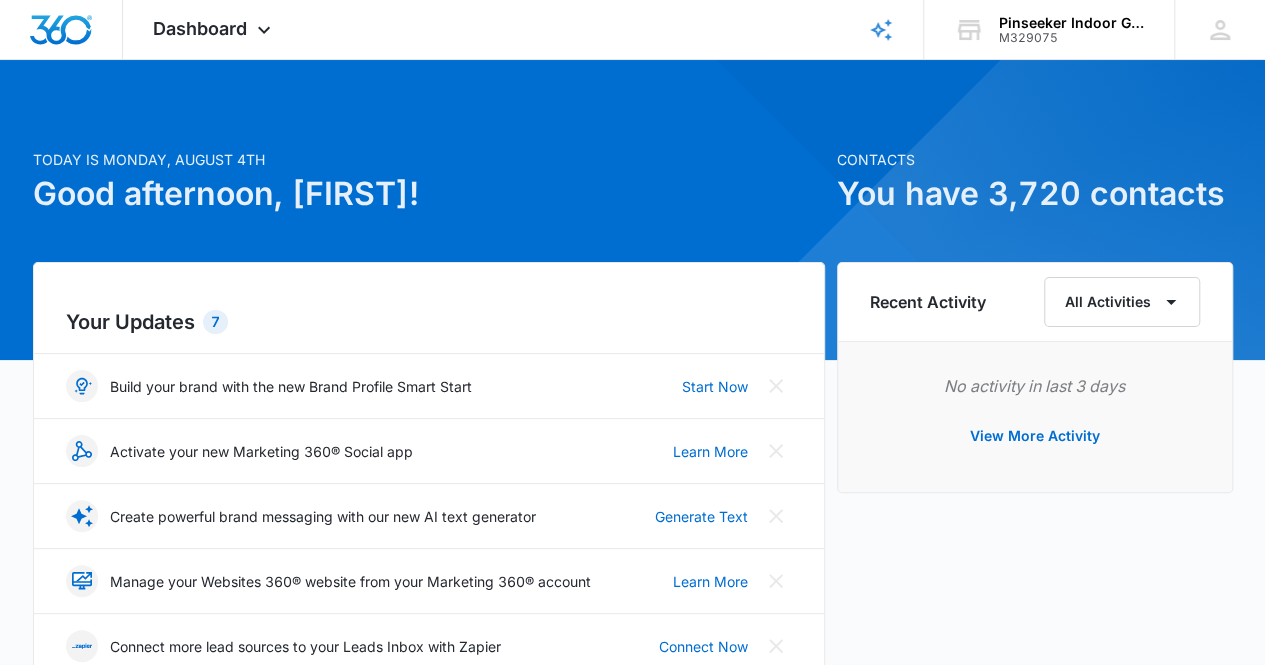 click on "Recent Activity" at bounding box center [928, 302] 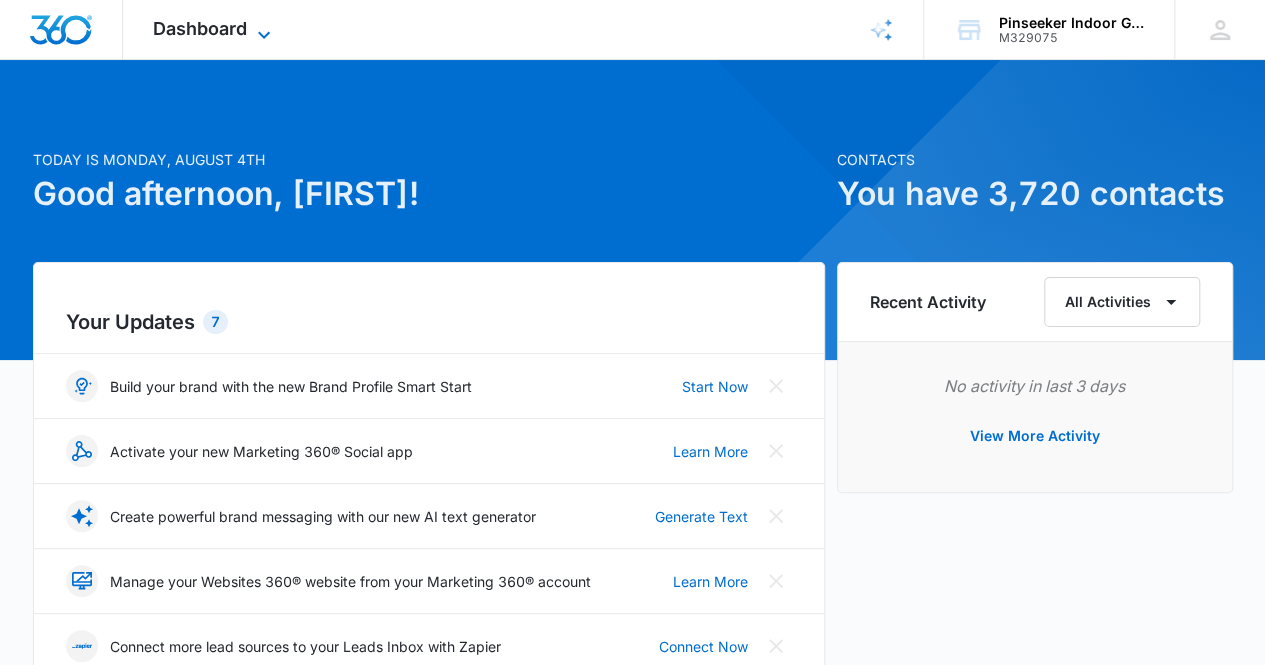 click on "Dashboard" at bounding box center (200, 28) 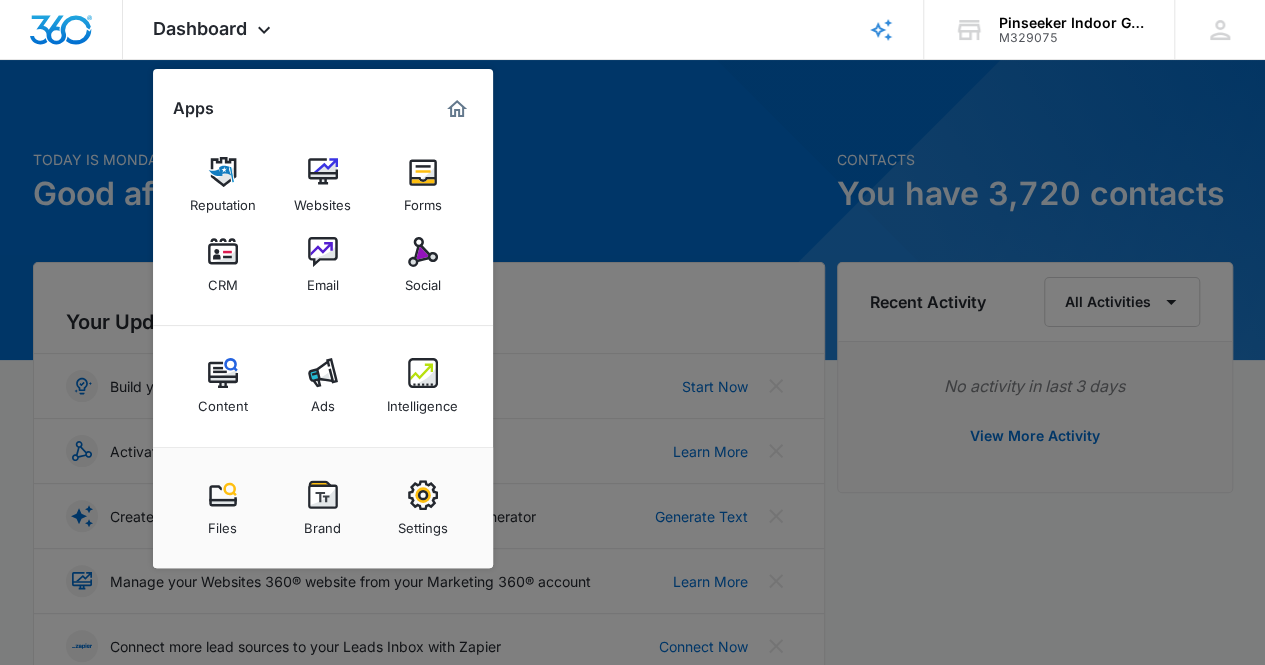 click at bounding box center [223, 252] 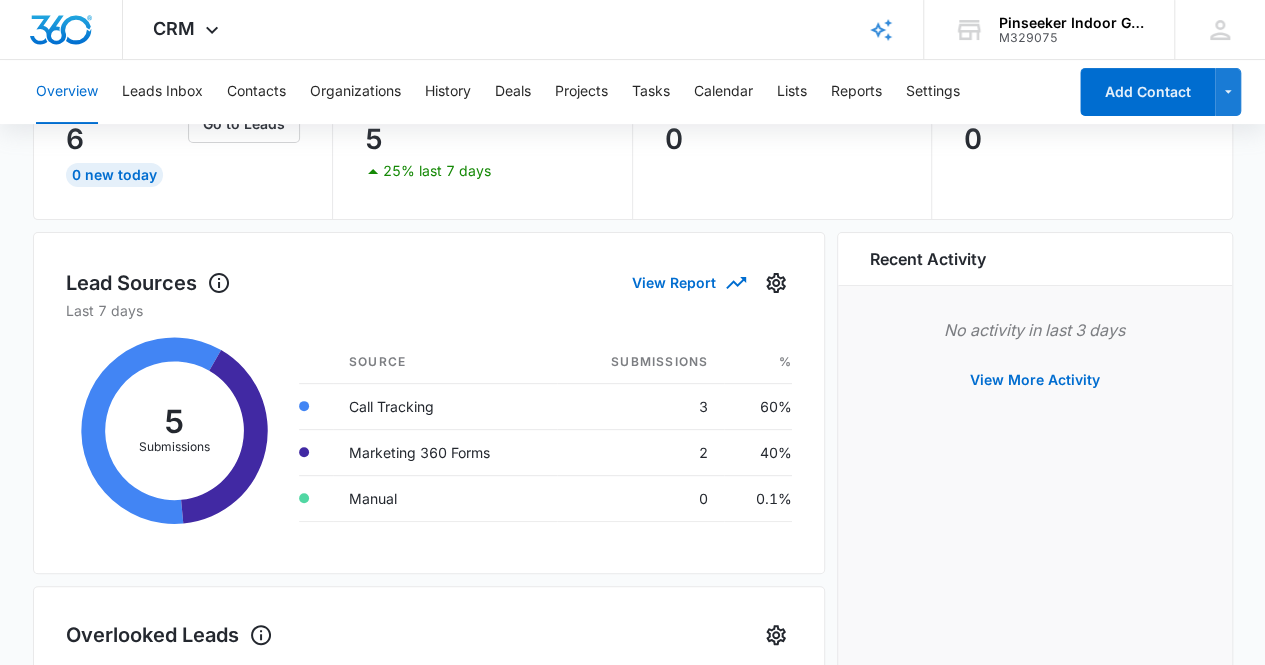 scroll, scrollTop: 64, scrollLeft: 0, axis: vertical 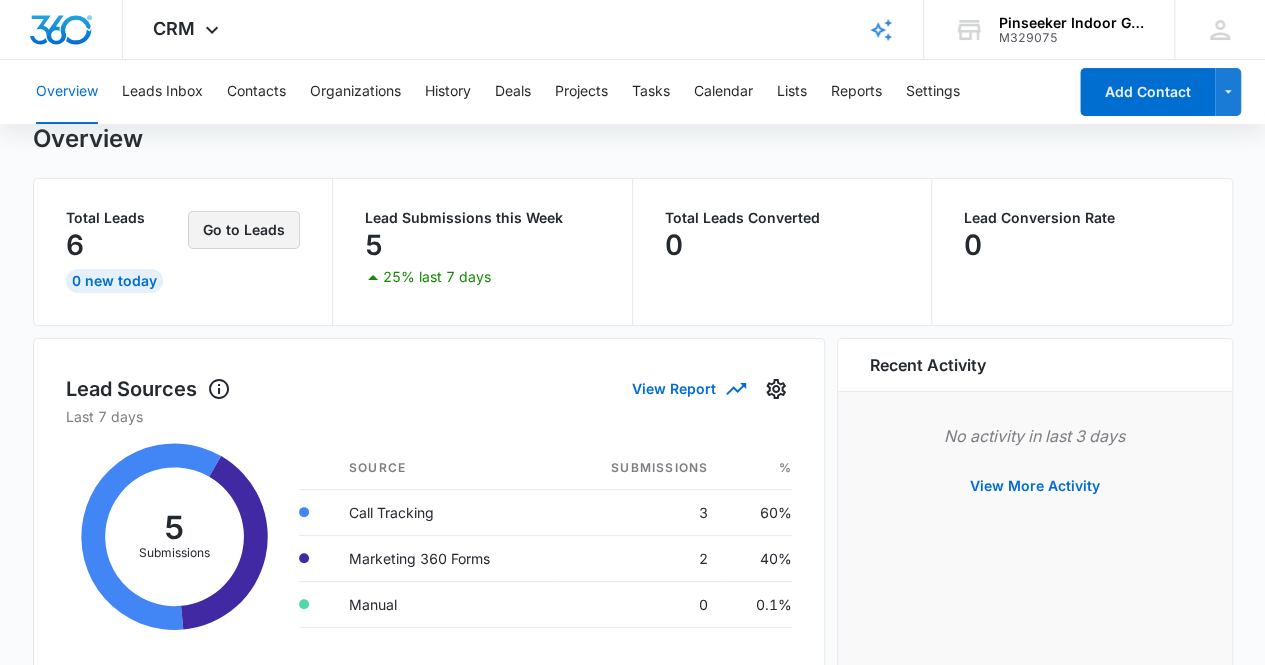 click on "Go to Leads" at bounding box center (244, 230) 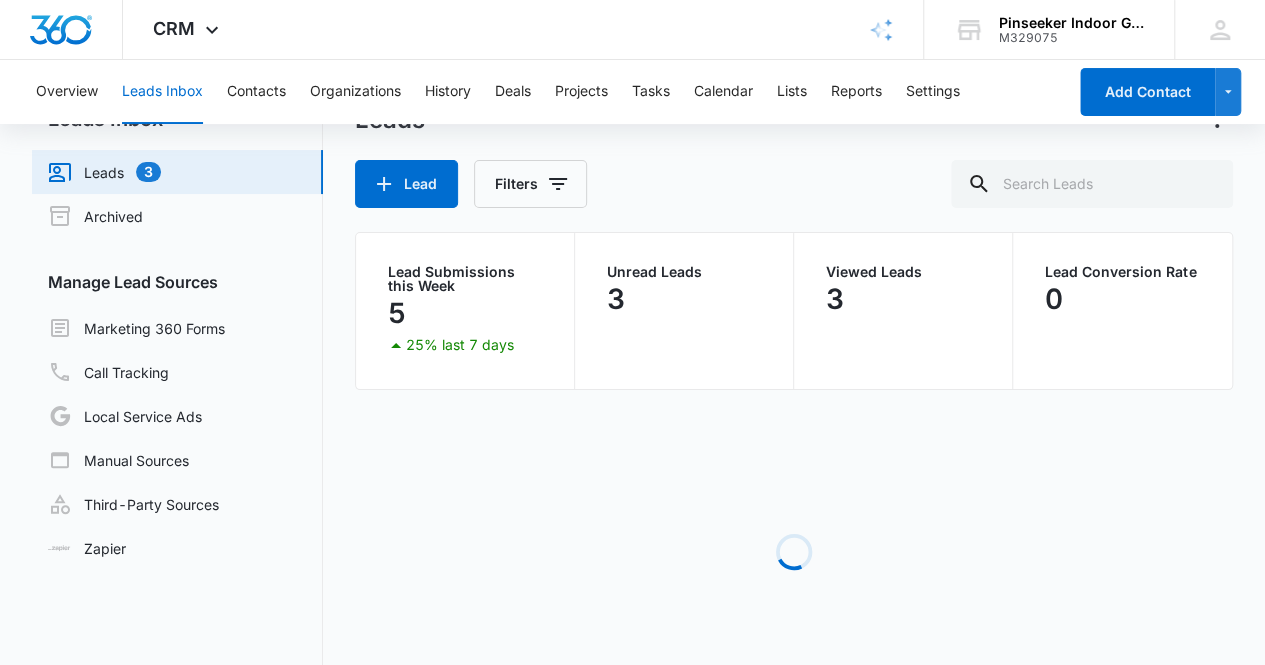 scroll, scrollTop: 112, scrollLeft: 0, axis: vertical 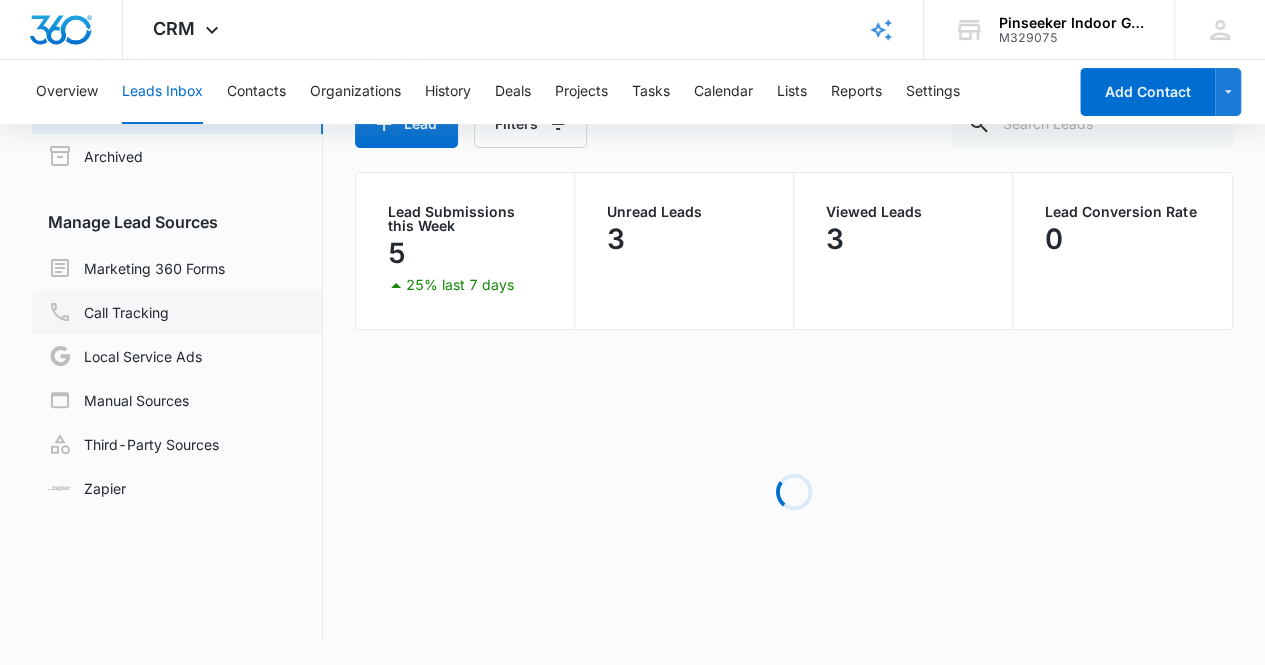 click on "Call Tracking" at bounding box center [108, 312] 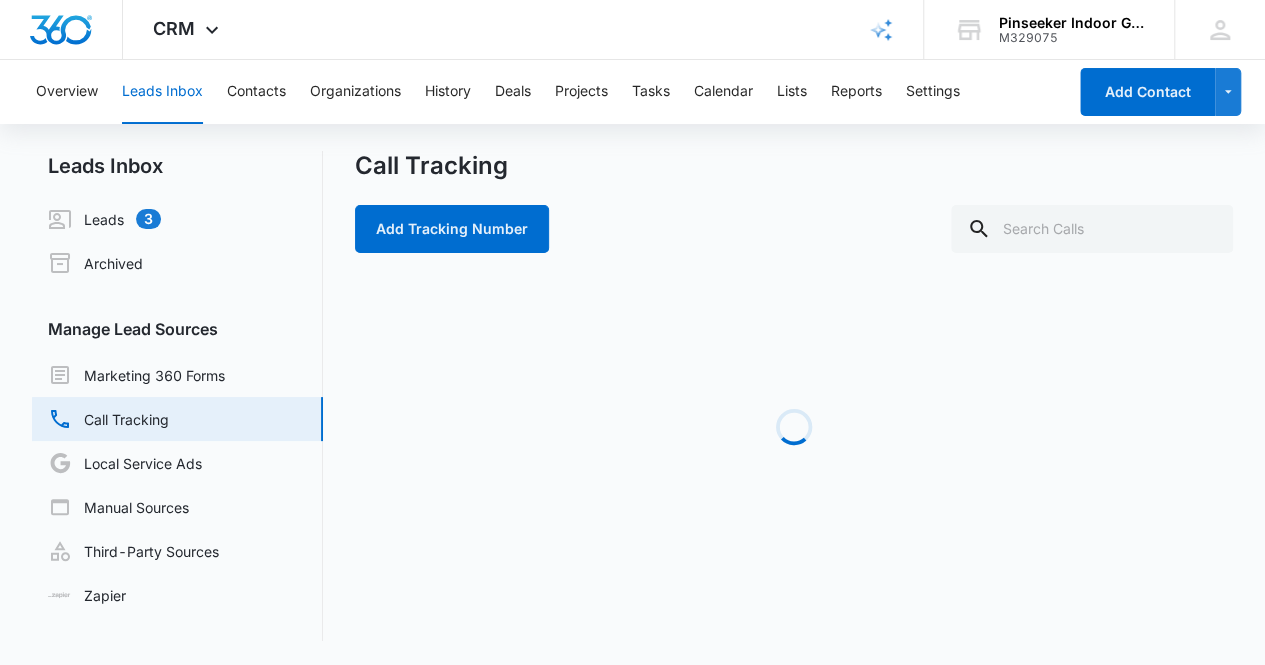 scroll, scrollTop: 0, scrollLeft: 0, axis: both 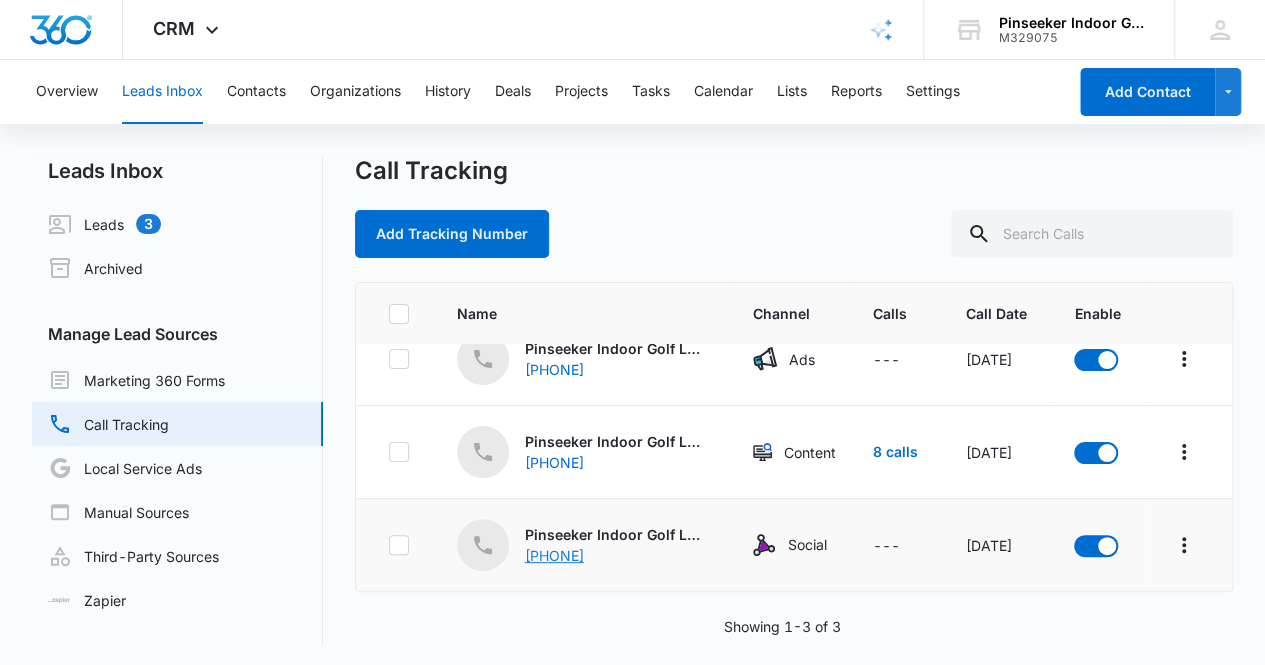 click on "[PHONE]" at bounding box center [605, 555] 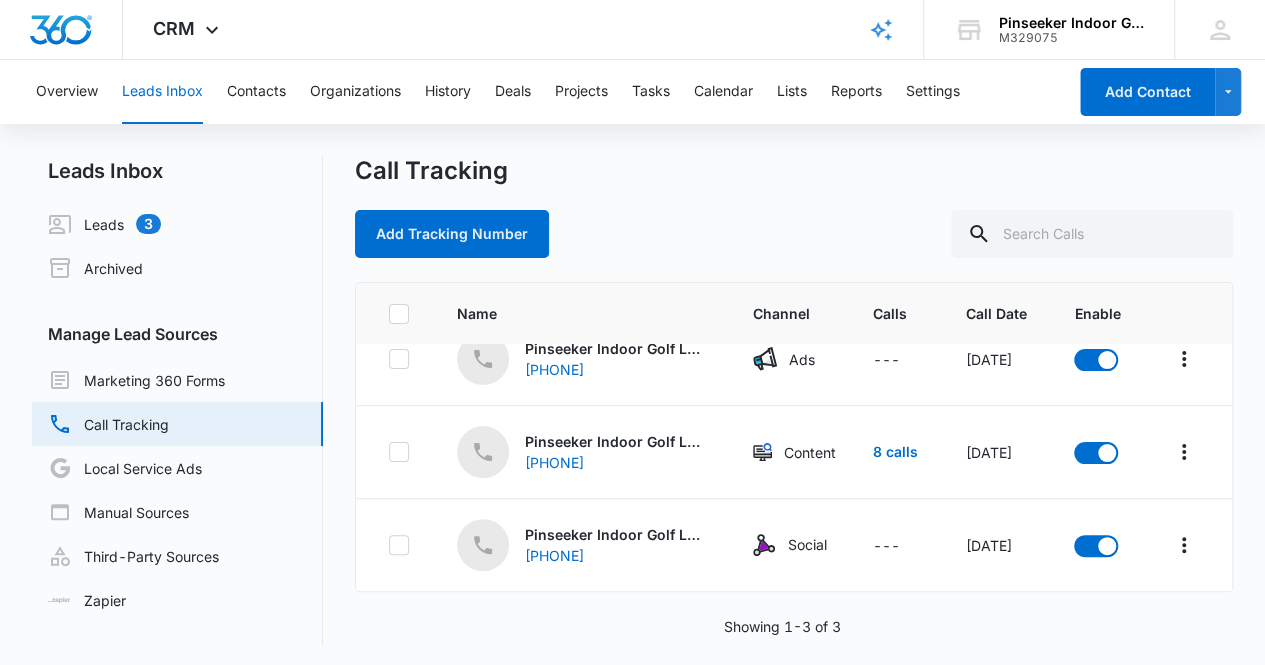 click on "Add Tracking Number" at bounding box center [794, 234] 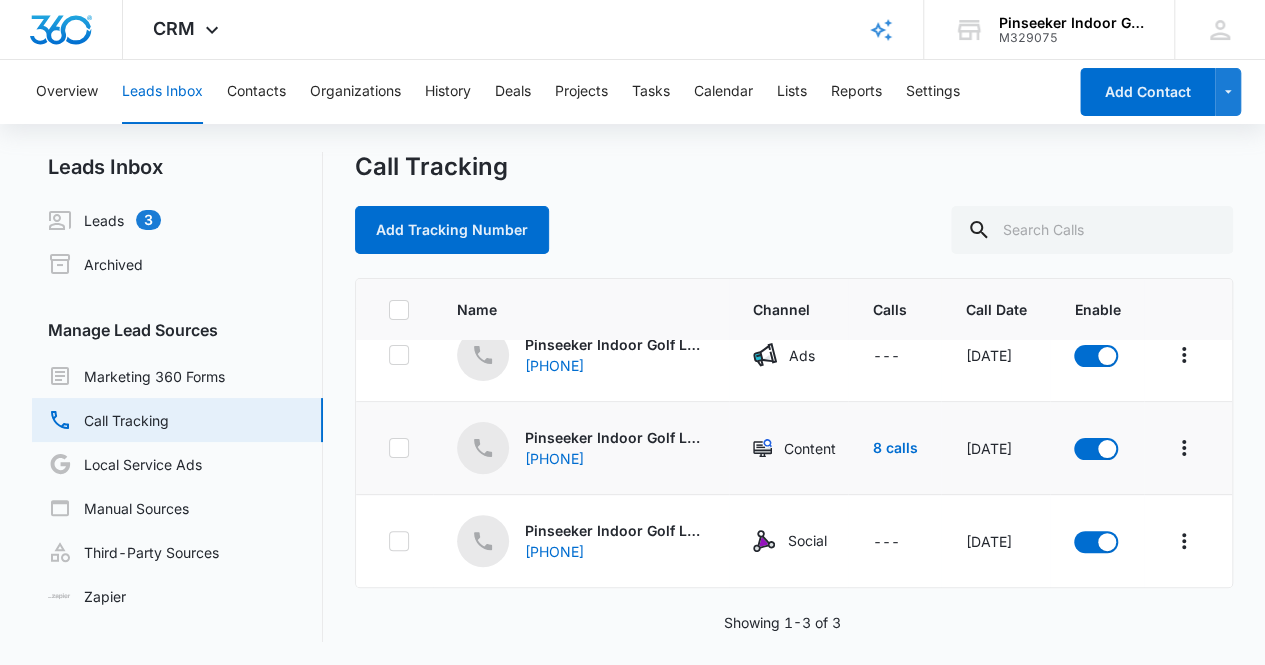 scroll, scrollTop: 4, scrollLeft: 0, axis: vertical 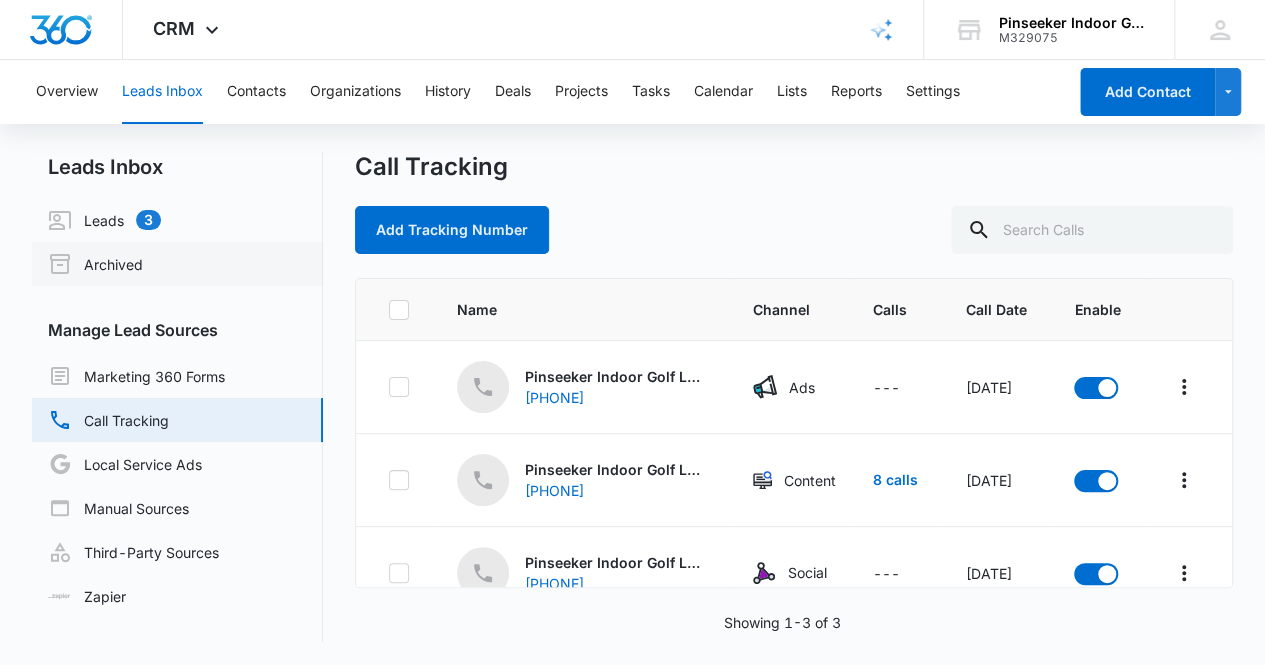 click on "Archived" at bounding box center [95, 264] 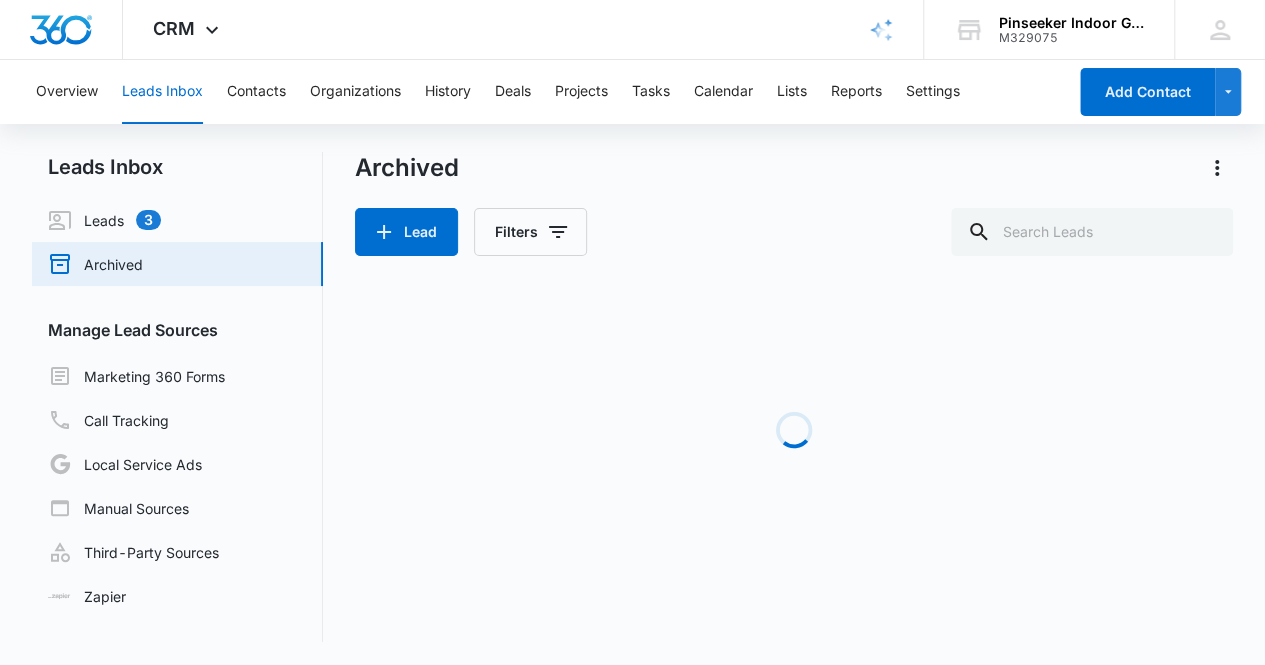 scroll, scrollTop: 0, scrollLeft: 0, axis: both 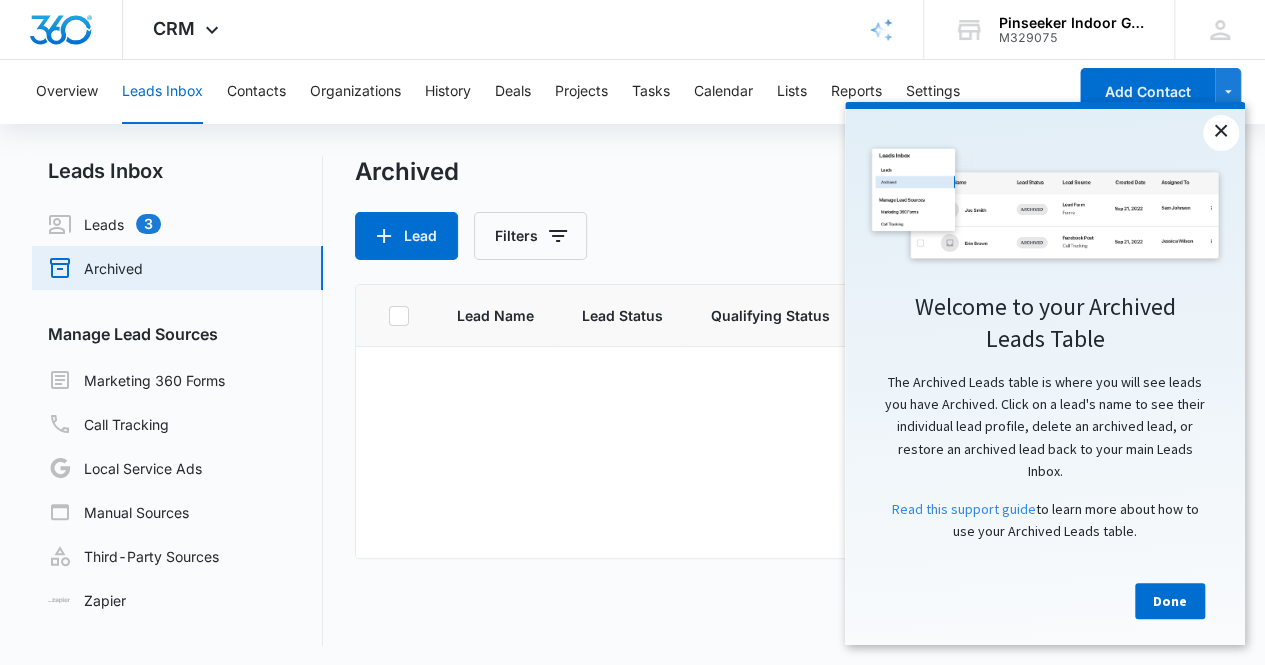 click on "×" at bounding box center [1221, 133] 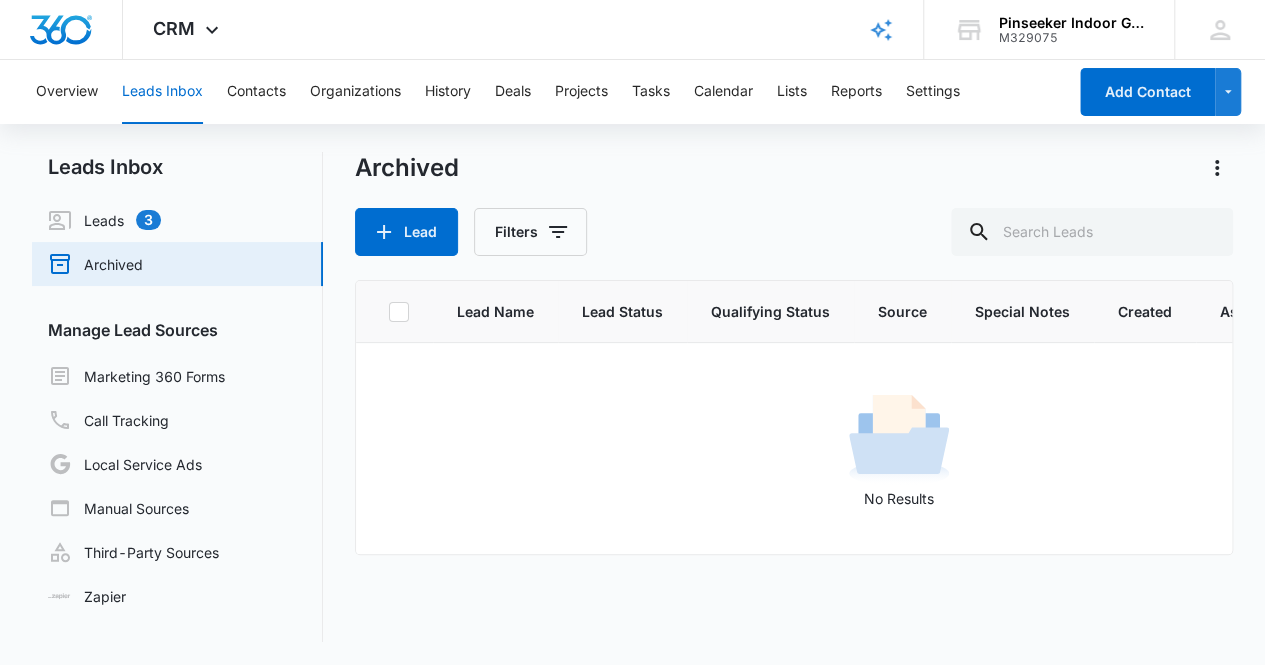scroll, scrollTop: 4, scrollLeft: 0, axis: vertical 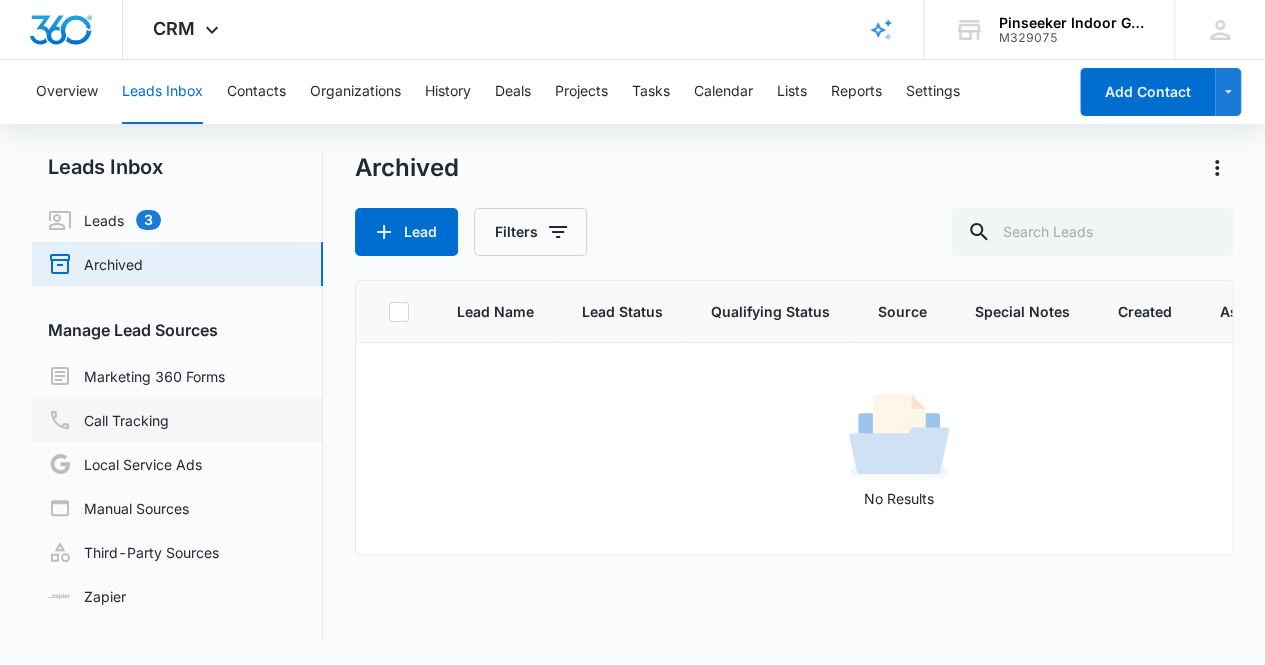 click on "Call Tracking" at bounding box center (108, 420) 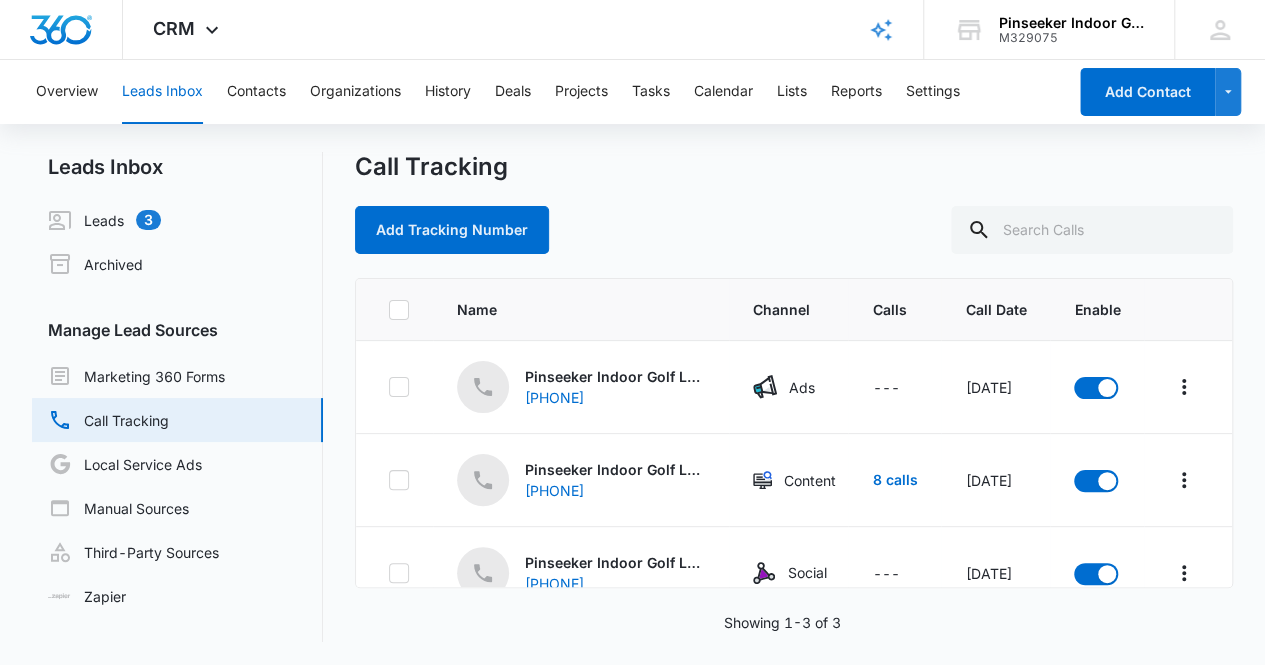 scroll, scrollTop: 0, scrollLeft: 0, axis: both 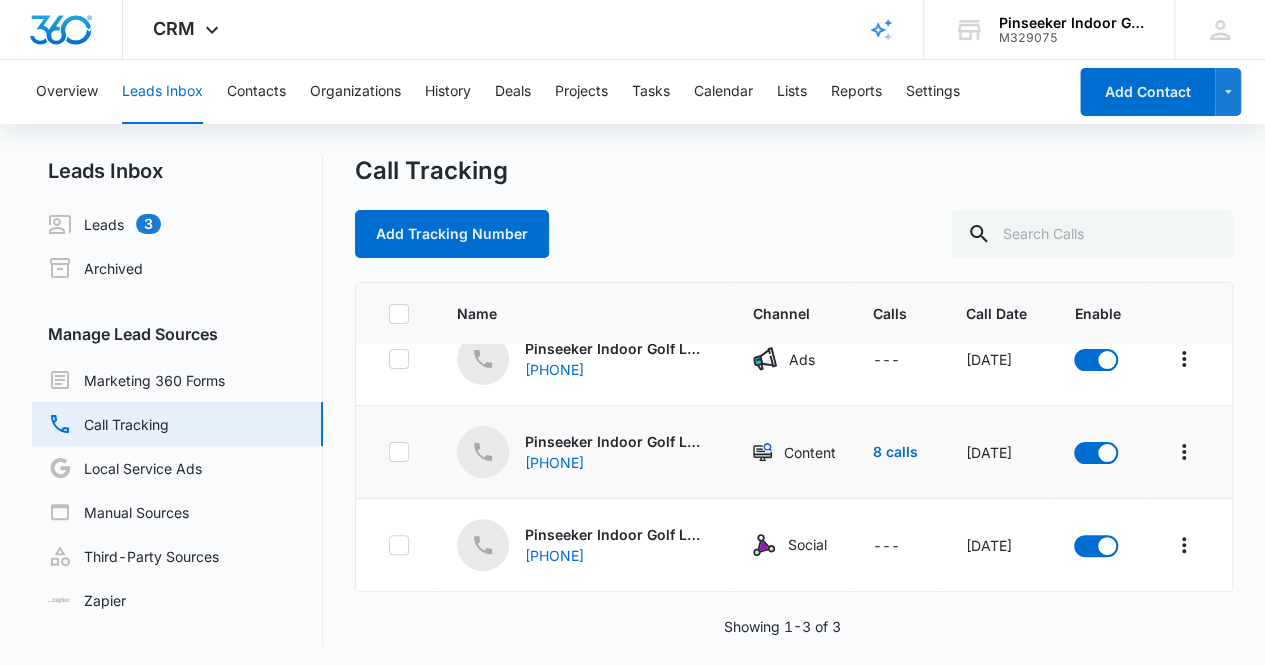 click 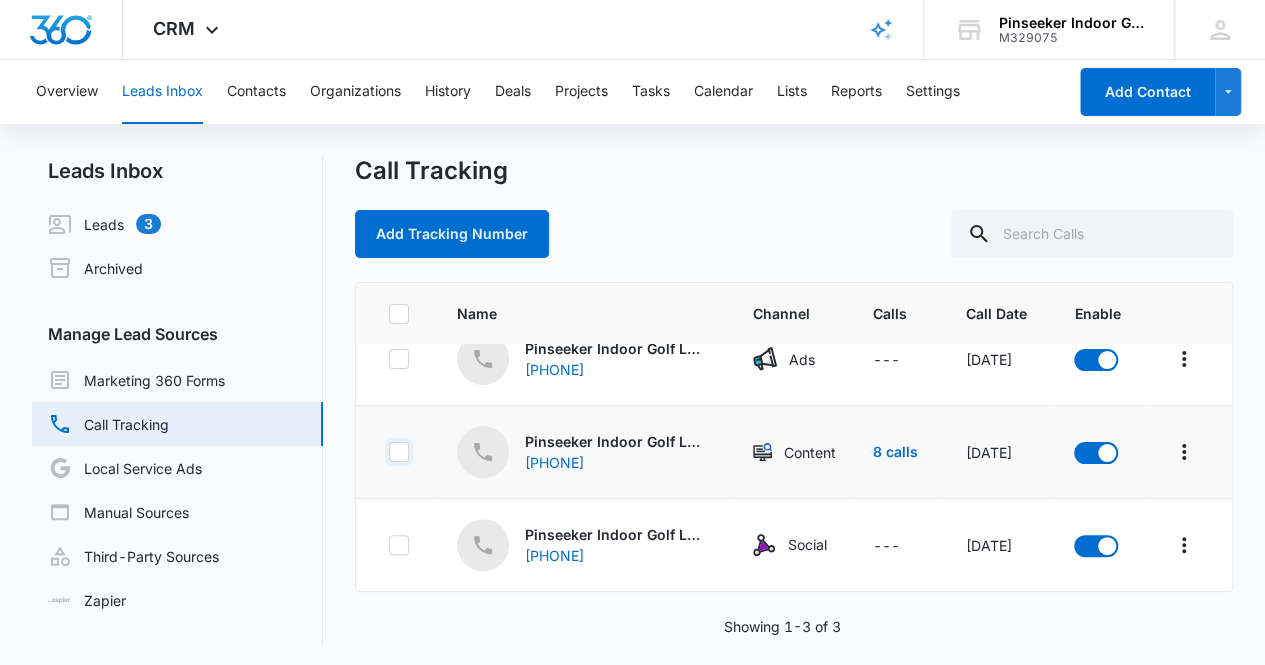 click at bounding box center (388, 452) 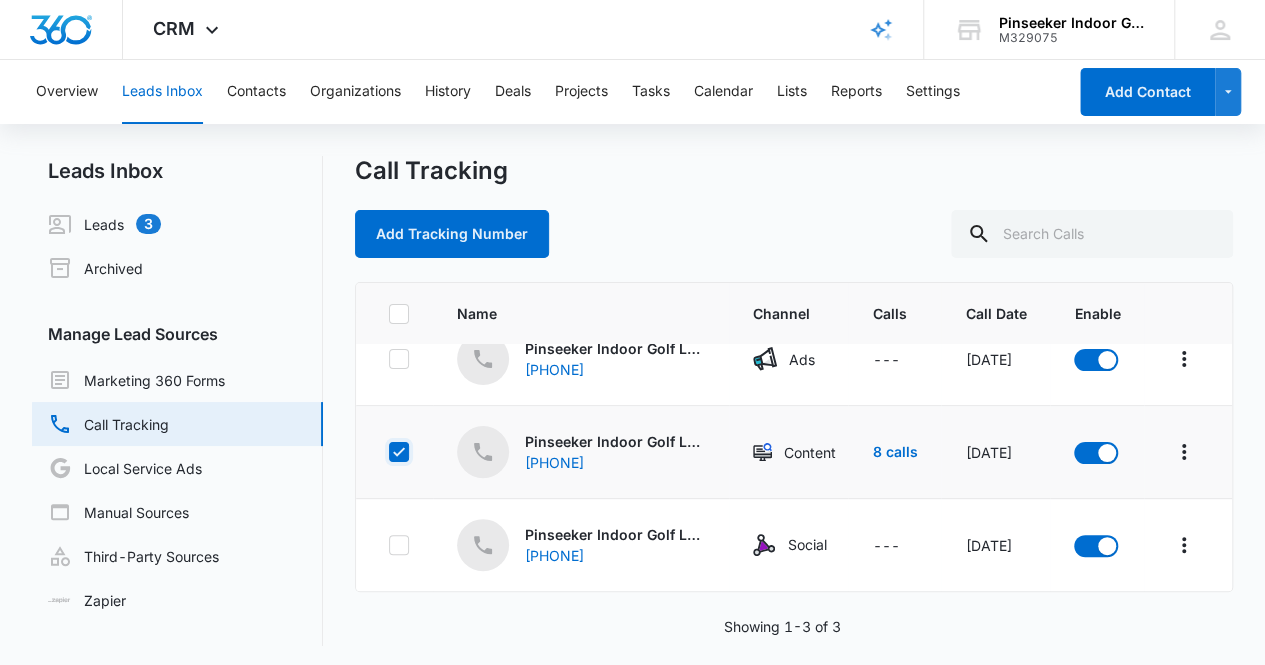 checkbox on "true" 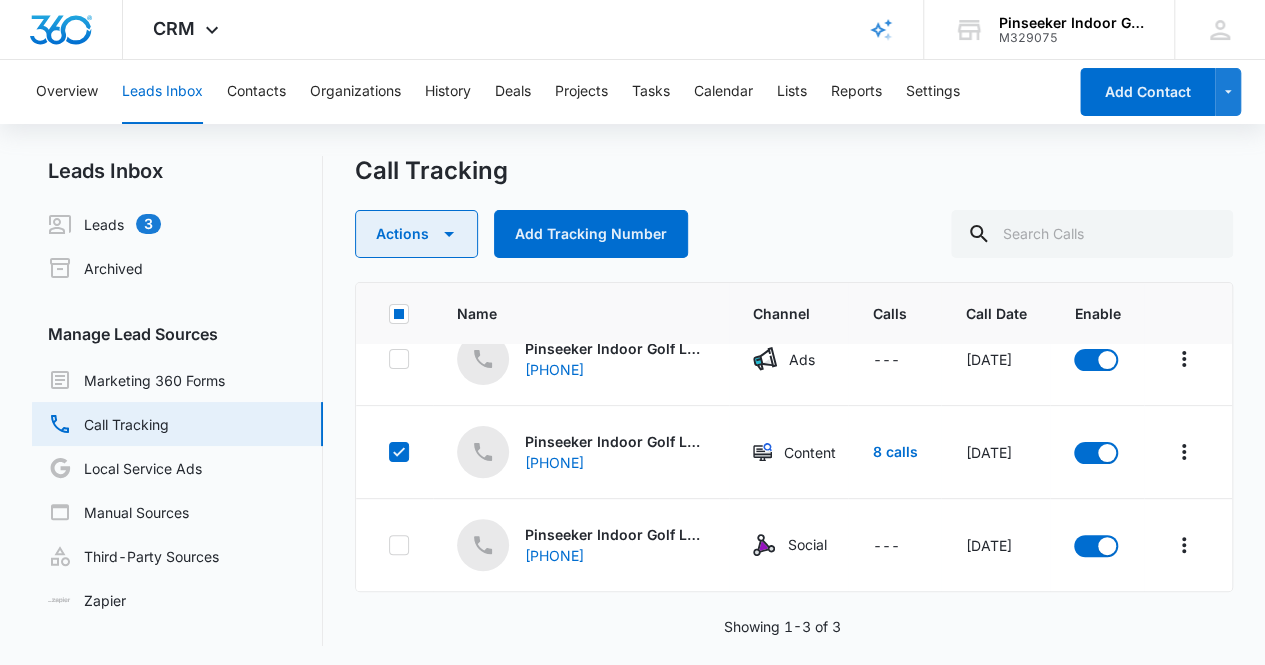 click 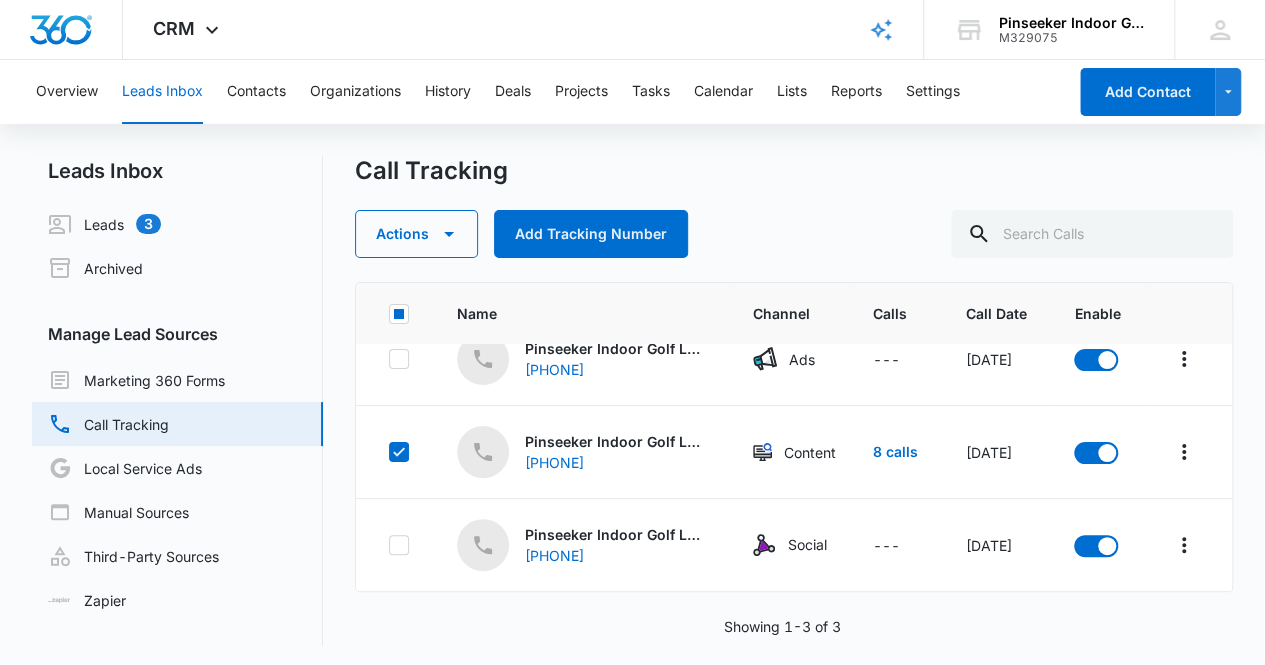 click on "Actions Add Tracking Number" at bounding box center (794, 234) 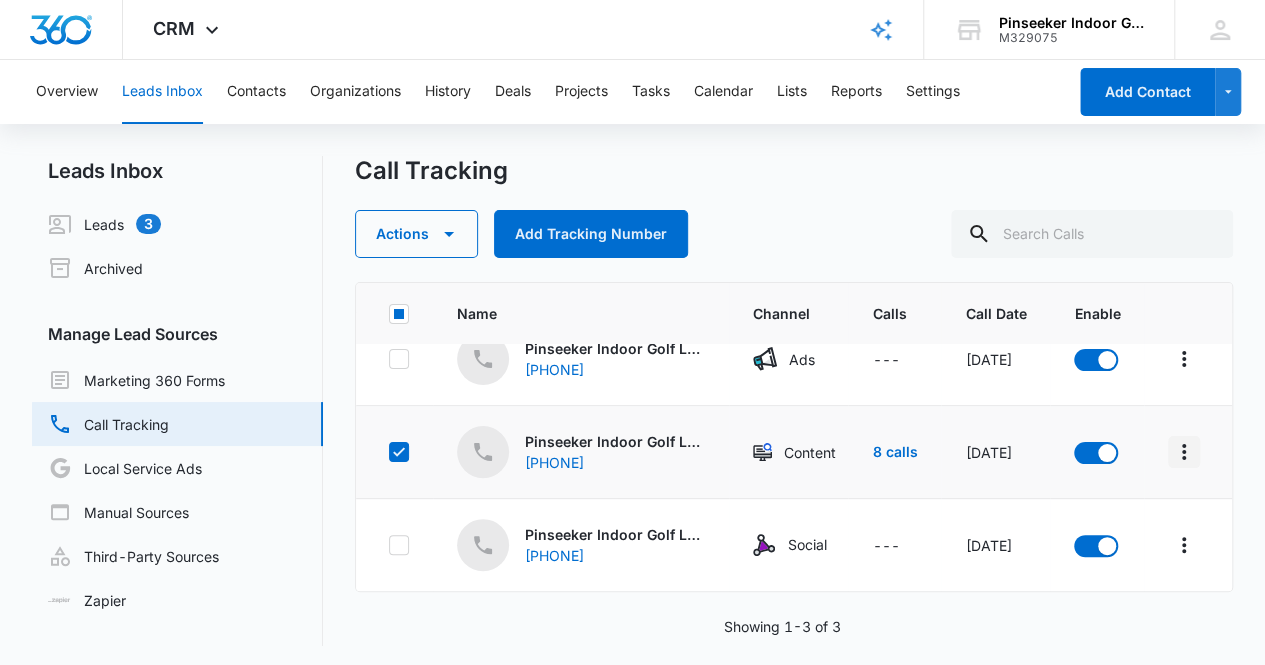 click 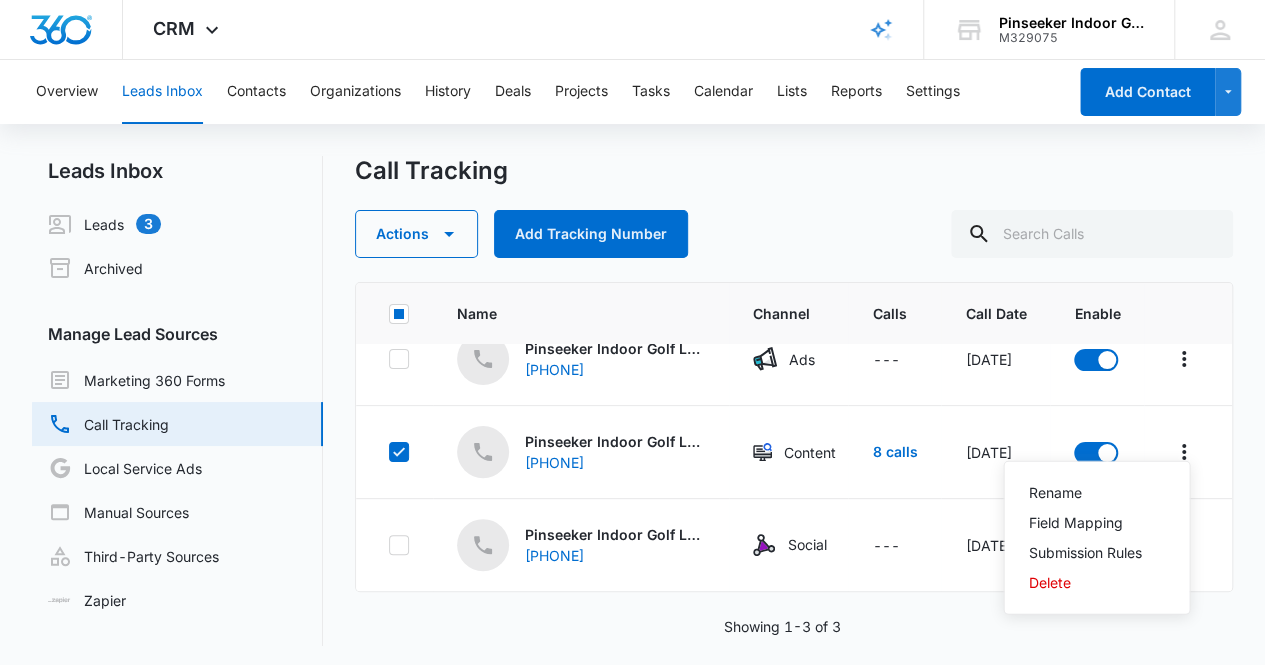 click on "Actions Add Tracking Number" at bounding box center [794, 234] 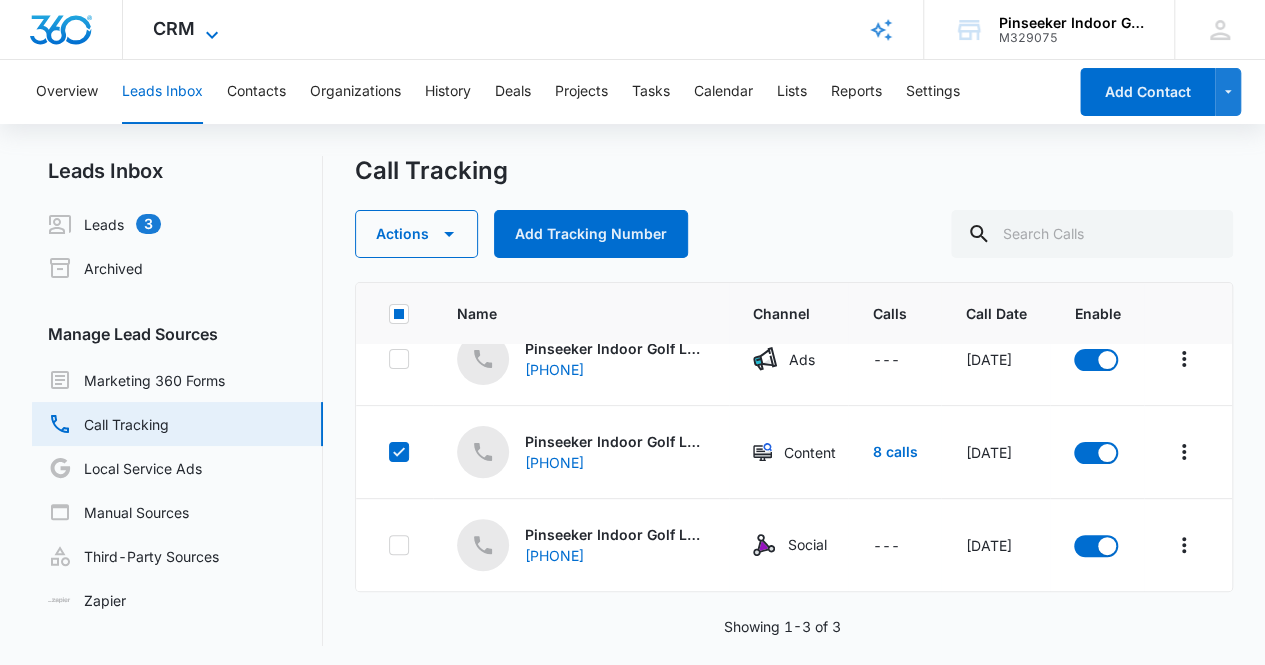 click 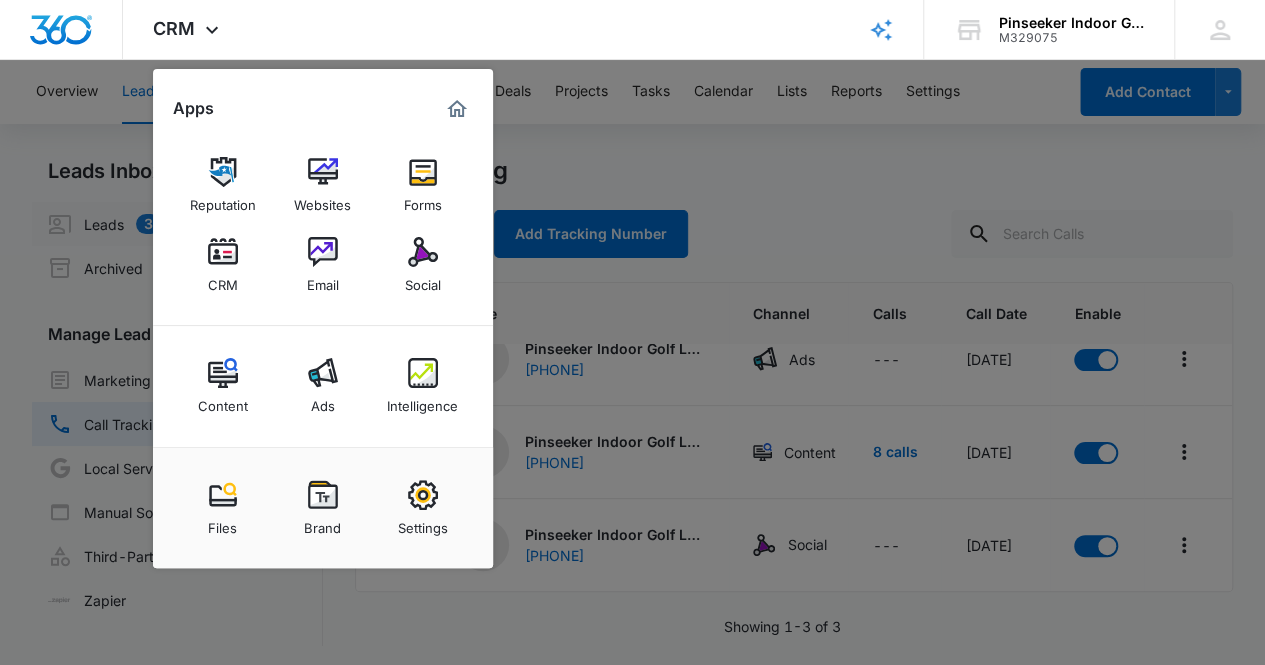 drag, startPoint x: 220, startPoint y: 253, endPoint x: 222, endPoint y: 241, distance: 12.165525 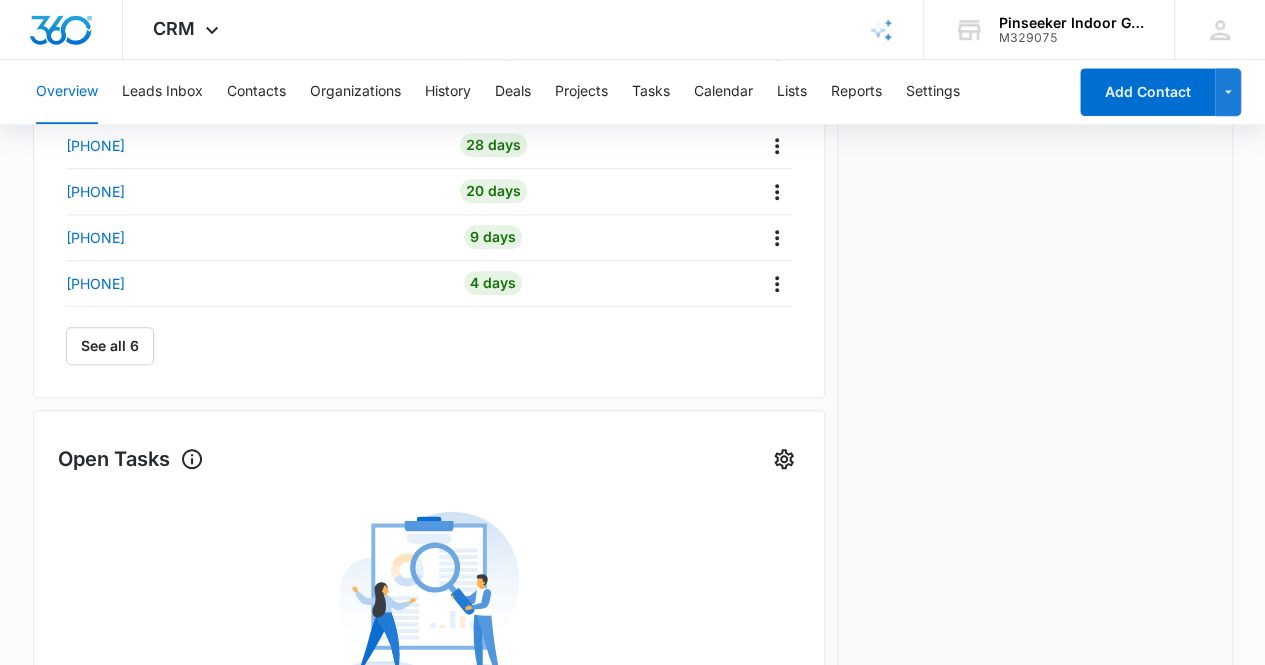 scroll, scrollTop: 664, scrollLeft: 0, axis: vertical 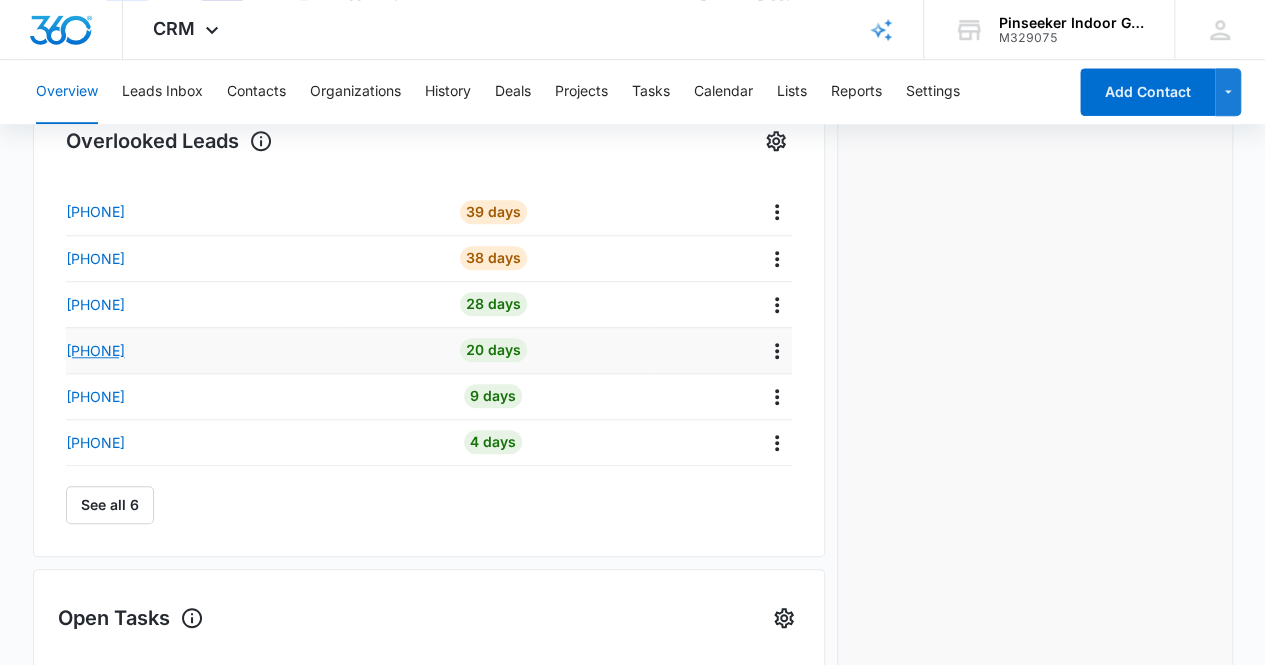 click on "[PHONE]" at bounding box center (95, 350) 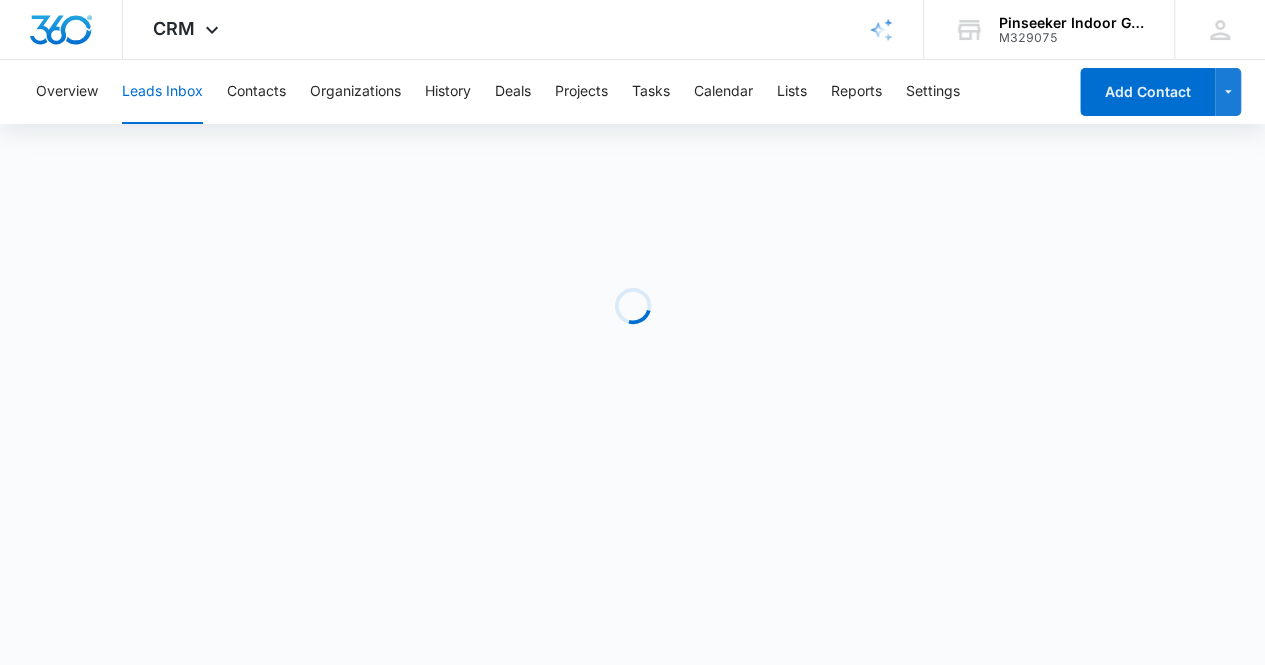 scroll, scrollTop: 0, scrollLeft: 0, axis: both 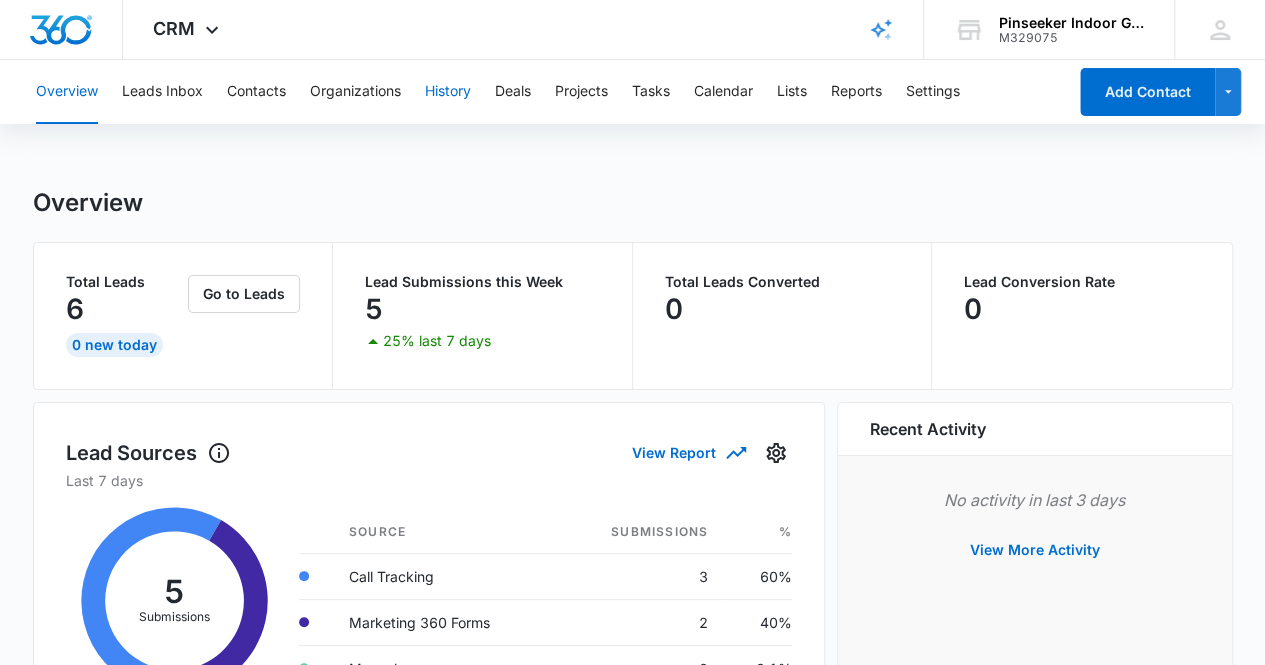 click on "History" at bounding box center [448, 92] 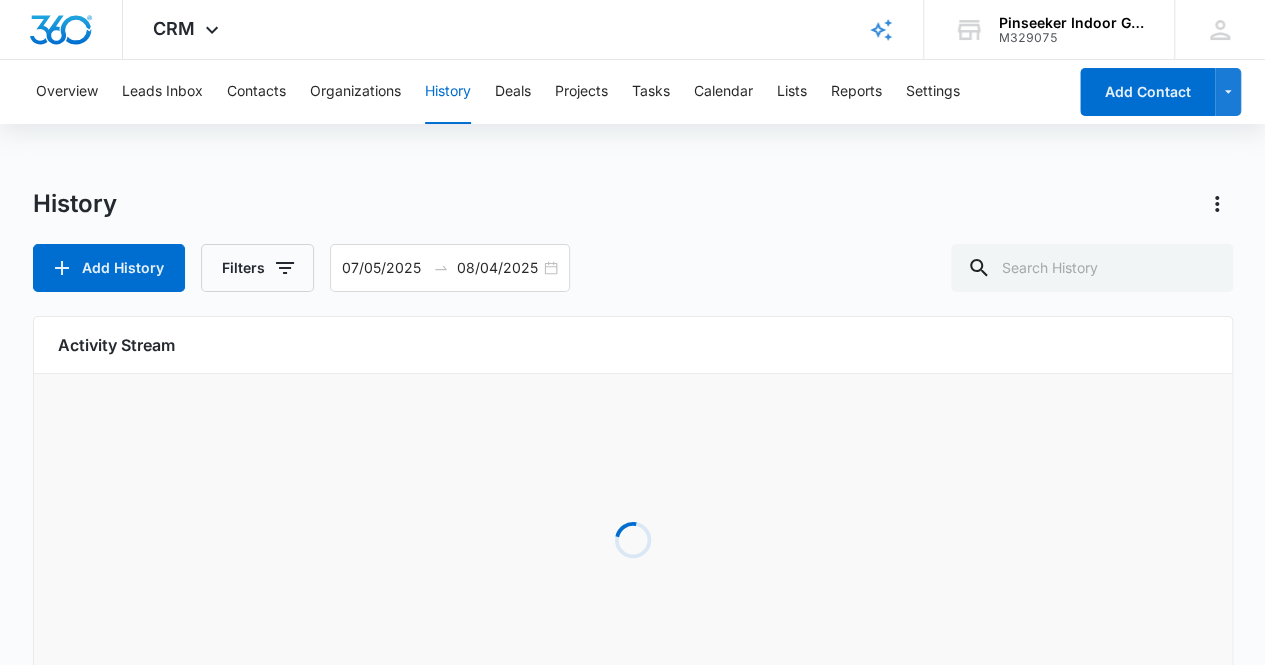 click on "History" at bounding box center [448, 92] 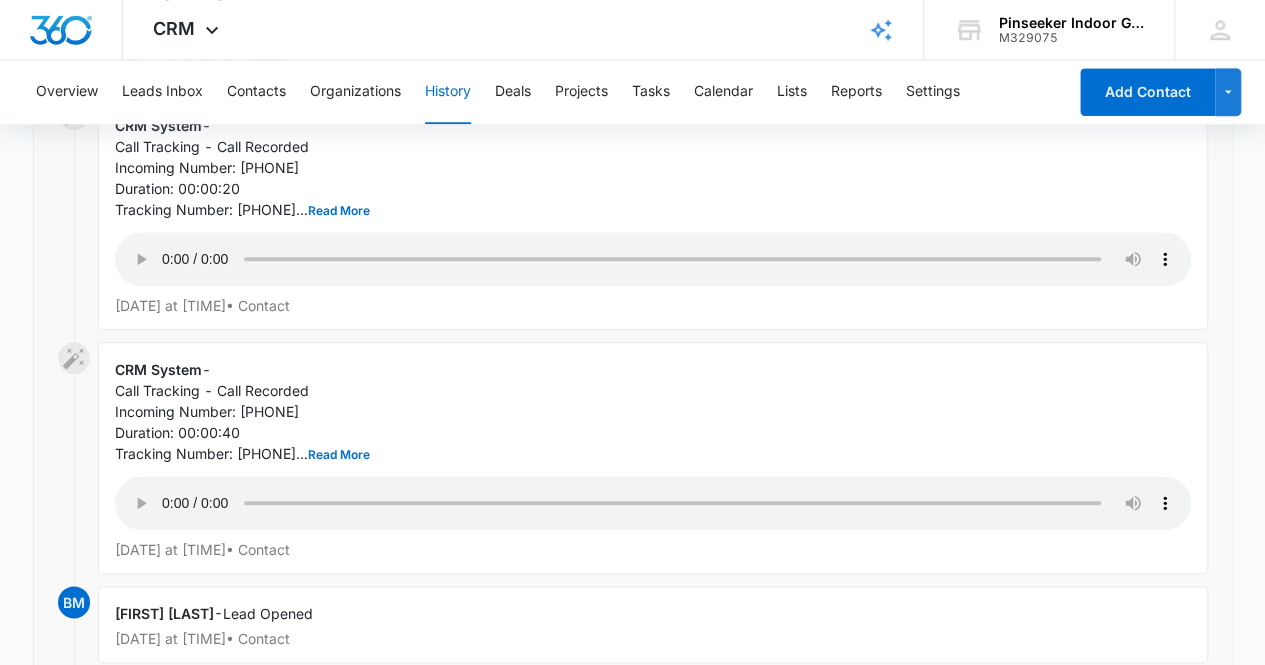 scroll, scrollTop: 1000, scrollLeft: 0, axis: vertical 